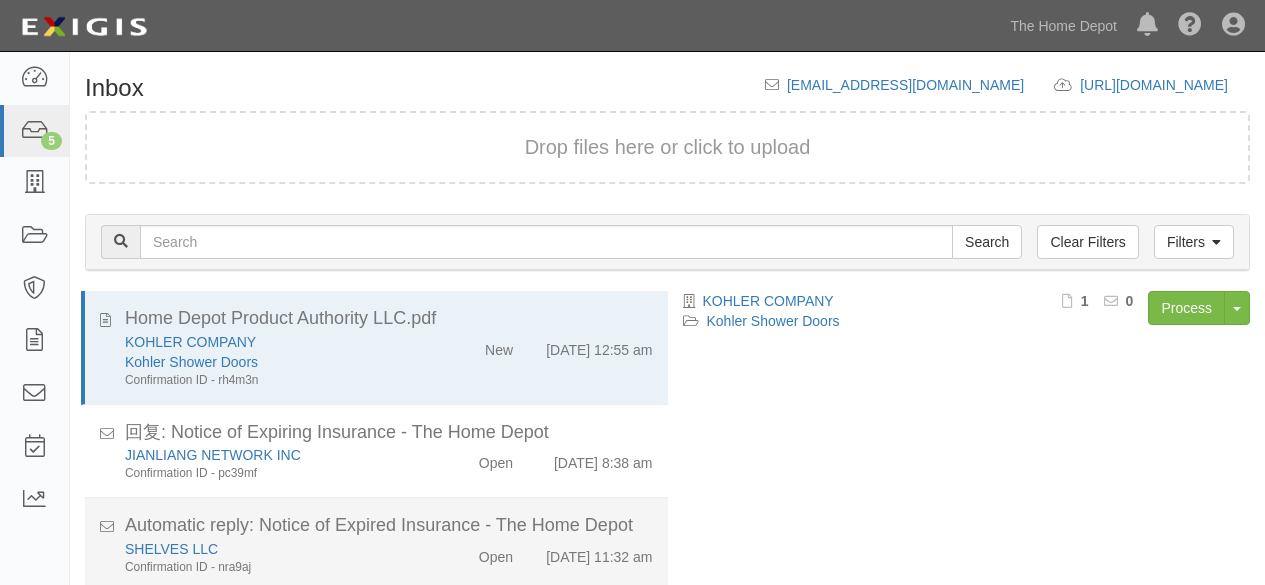 scroll, scrollTop: 76, scrollLeft: 0, axis: vertical 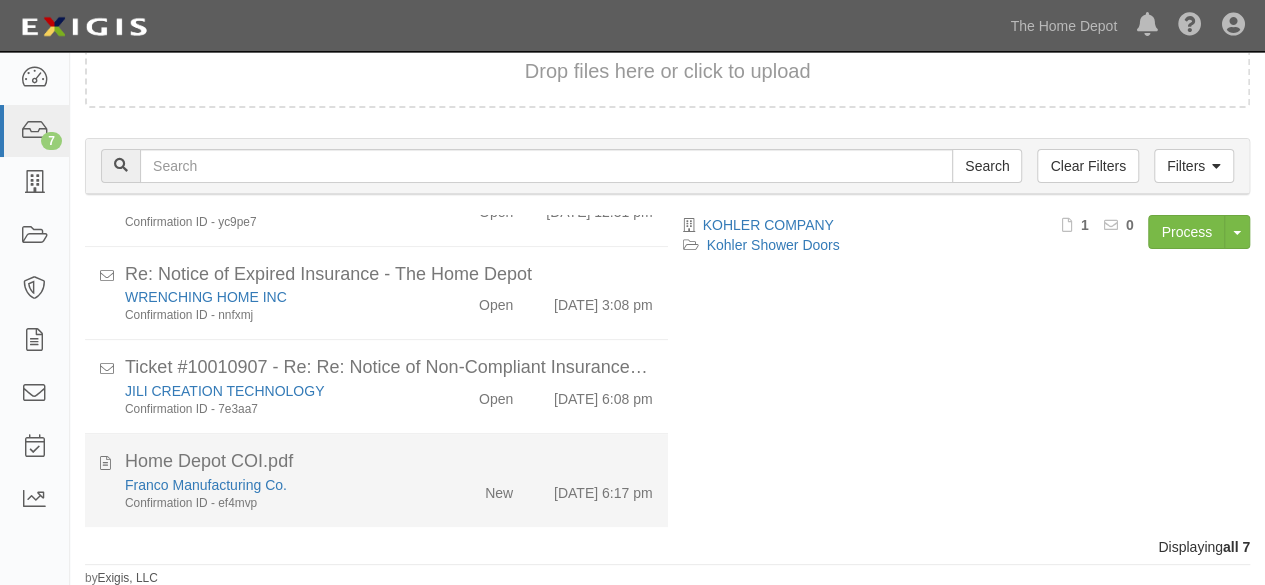 click on "Franco Manufacturing Co.
Confirmation ID - ef4mvp" 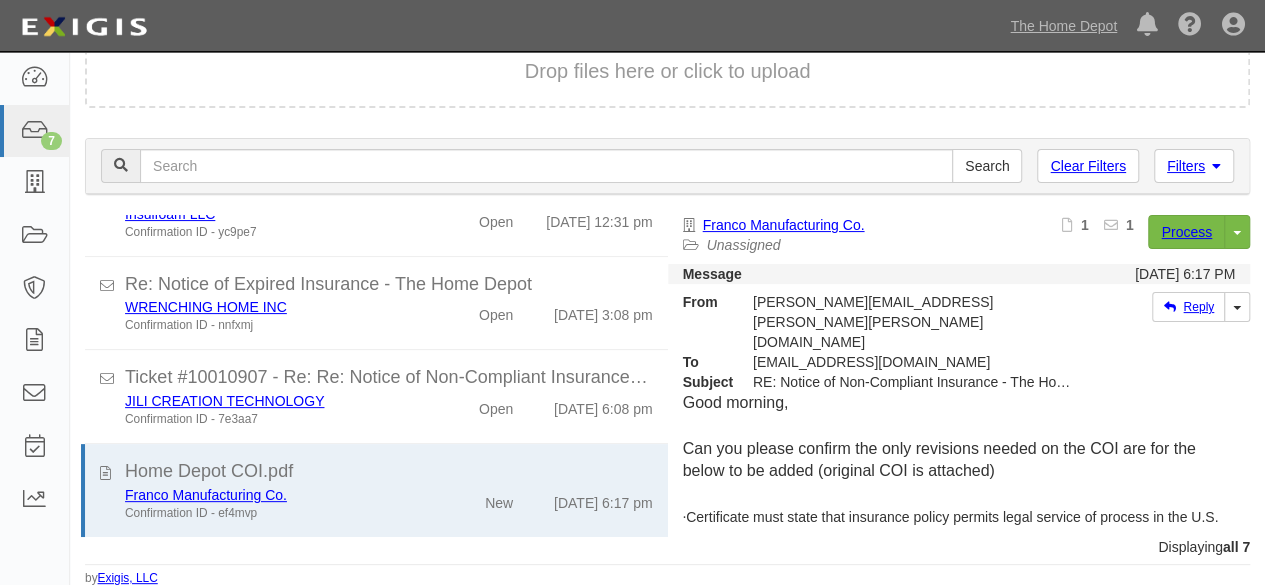 scroll, scrollTop: 372, scrollLeft: 0, axis: vertical 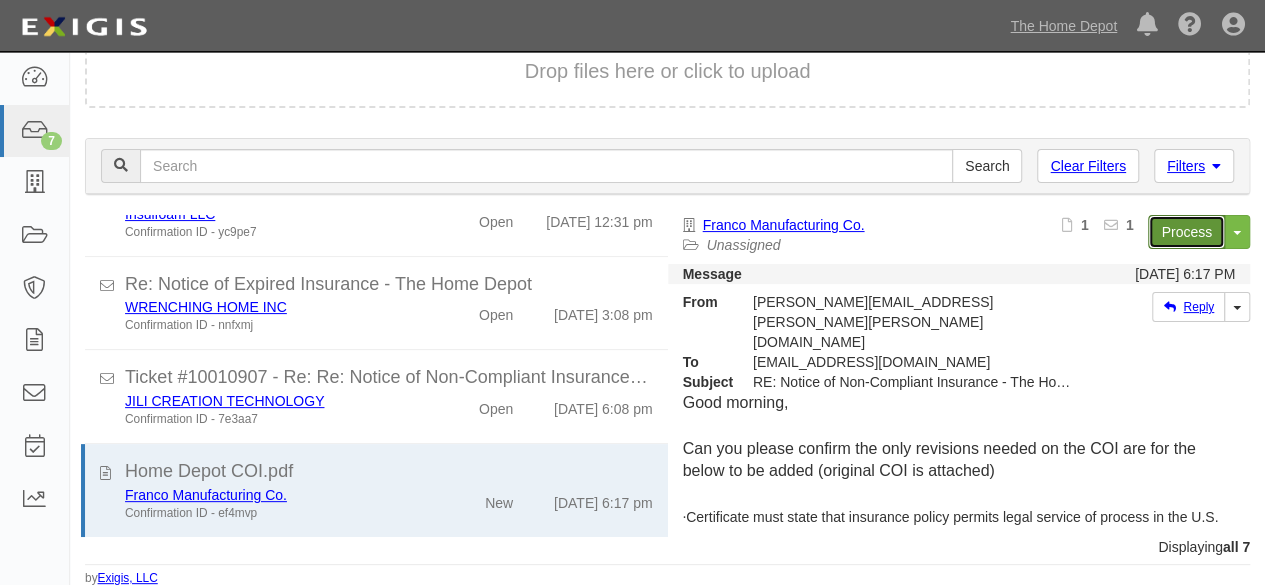 click on "Process" at bounding box center [1186, 232] 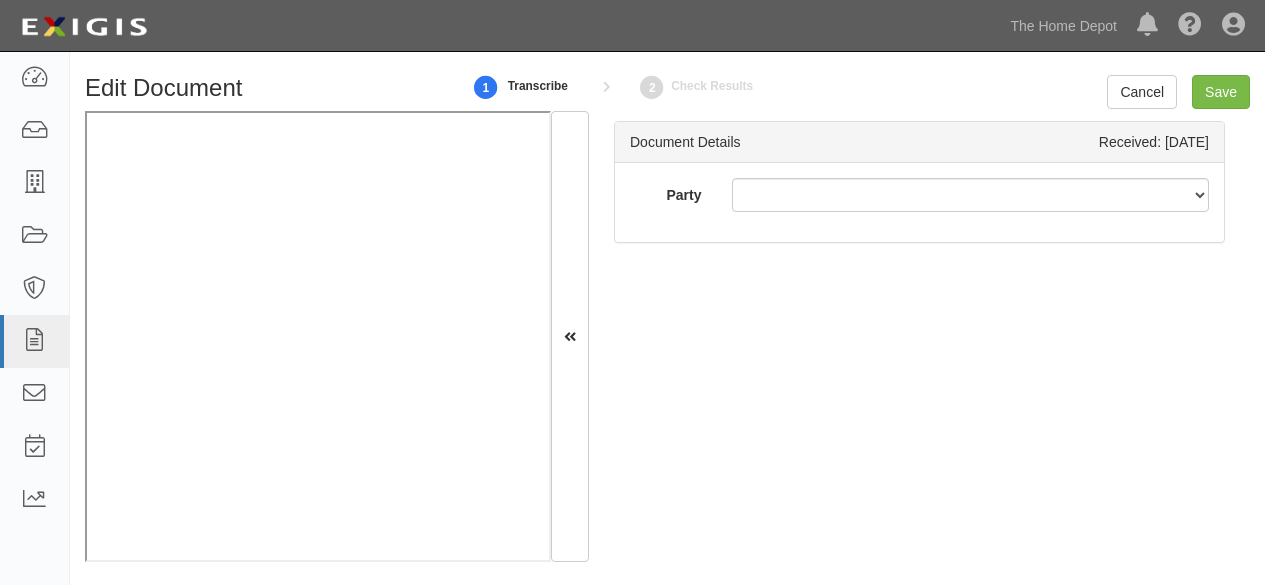scroll, scrollTop: 0, scrollLeft: 0, axis: both 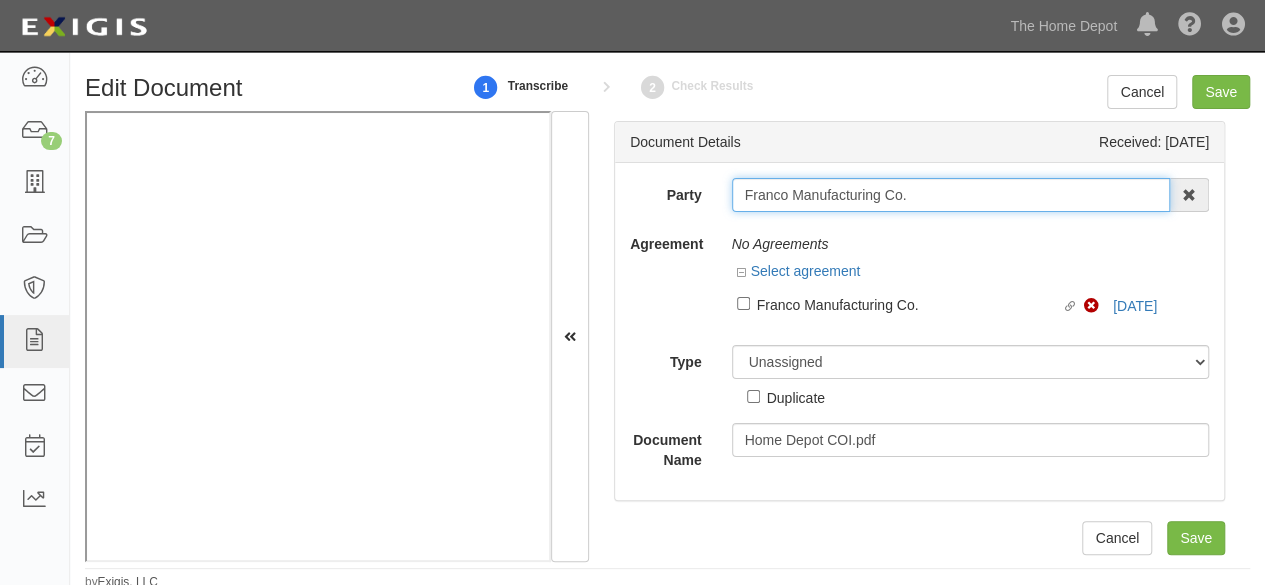 click on "Franco Manufacturing Co." at bounding box center (951, 195) 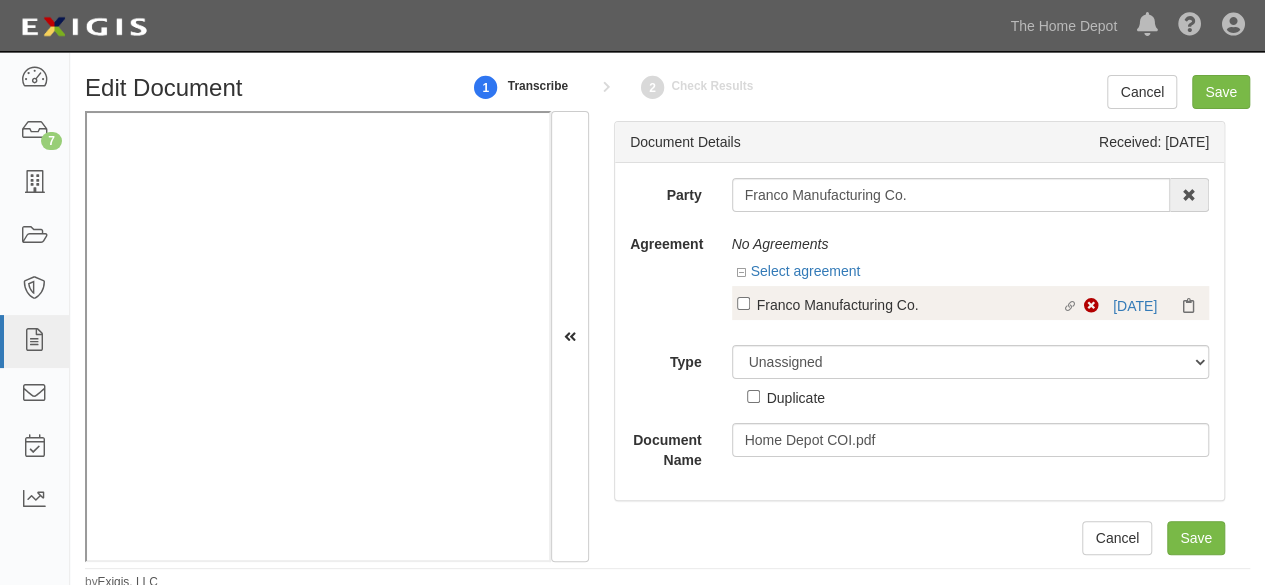 click on "Franco Manufacturing Co." at bounding box center [909, 304] 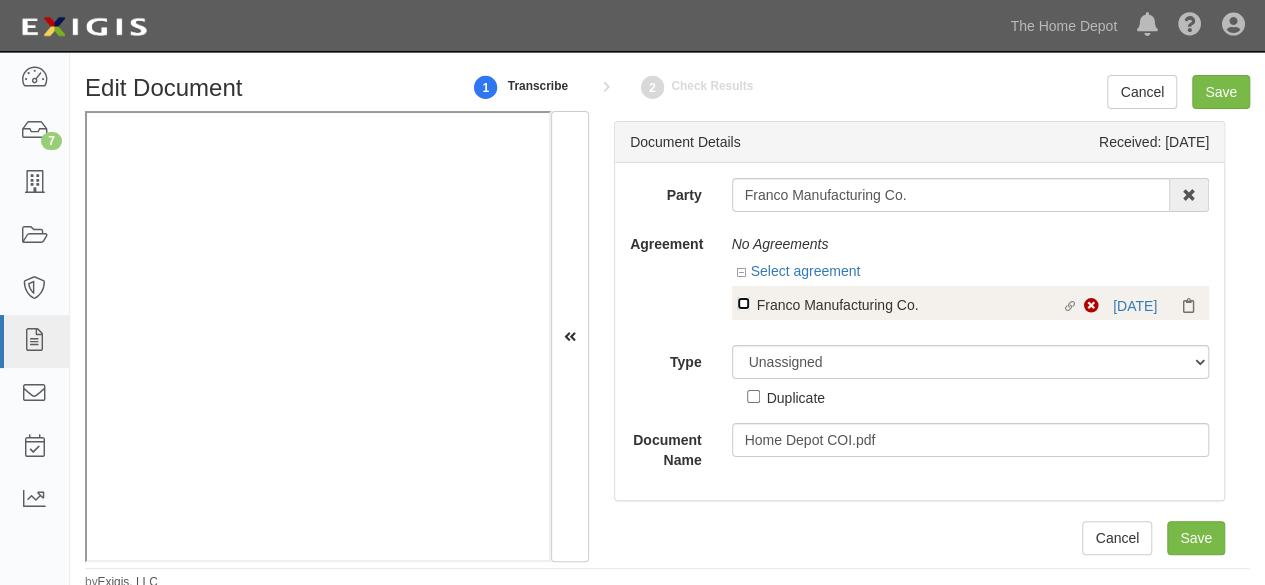 click on "Linked agreement
Franco Manufacturing Co.
Linked agreement" at bounding box center [743, 303] 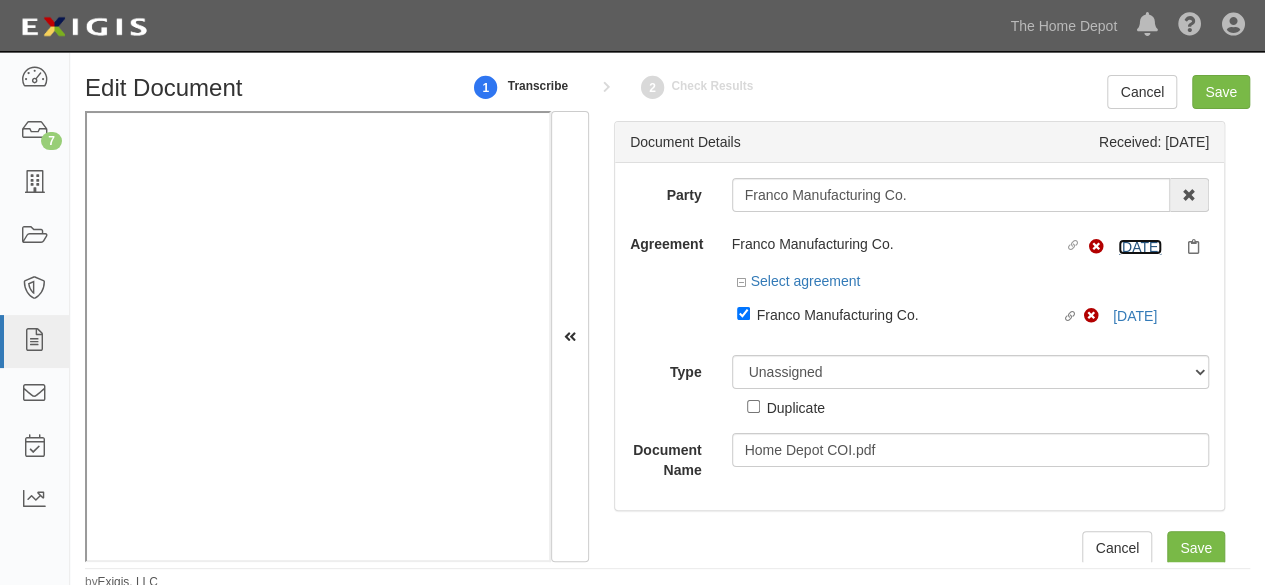 click on "6/30/26" at bounding box center (1140, 247) 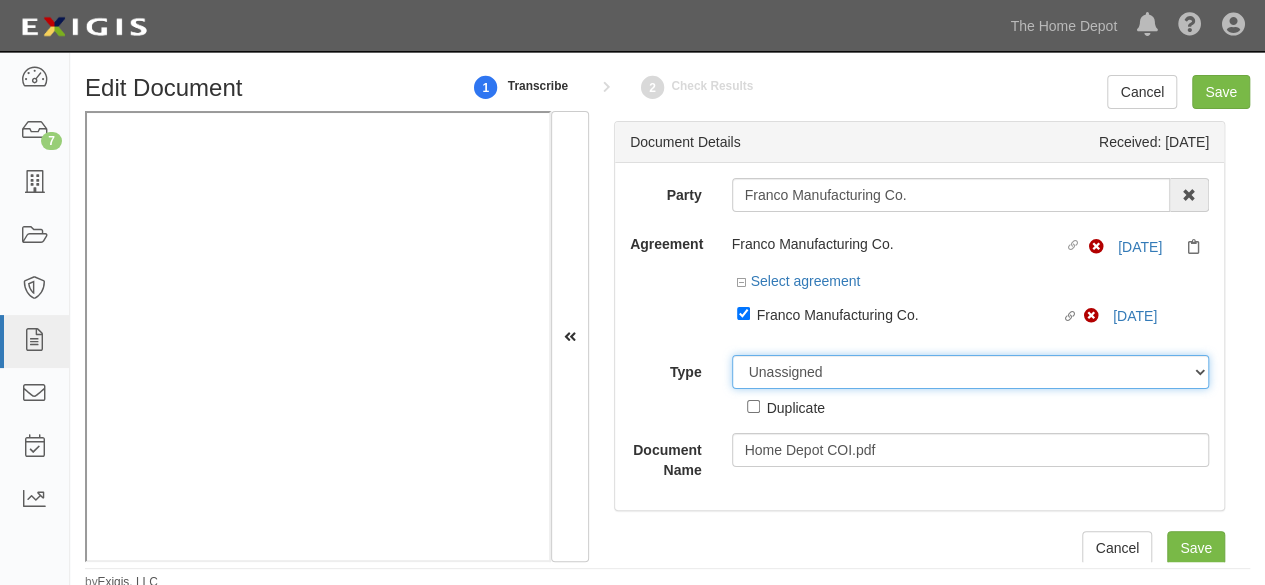 drag, startPoint x: 808, startPoint y: 372, endPoint x: 801, endPoint y: 356, distance: 17.464249 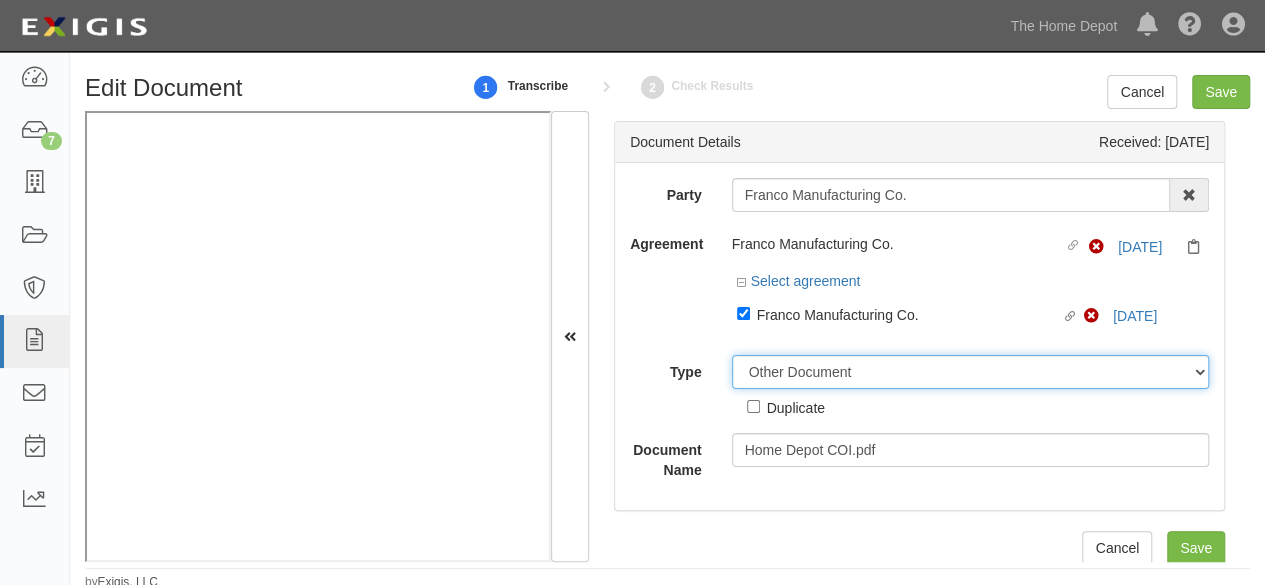 click on "Unassigned
Binder
Cancellation Notice
Certificate
Contract
Endorsement
Insurance Policy
Junk
Other Document
Policy Declarations
Reinstatement Notice
Requirements
Waiver Request" at bounding box center (971, 372) 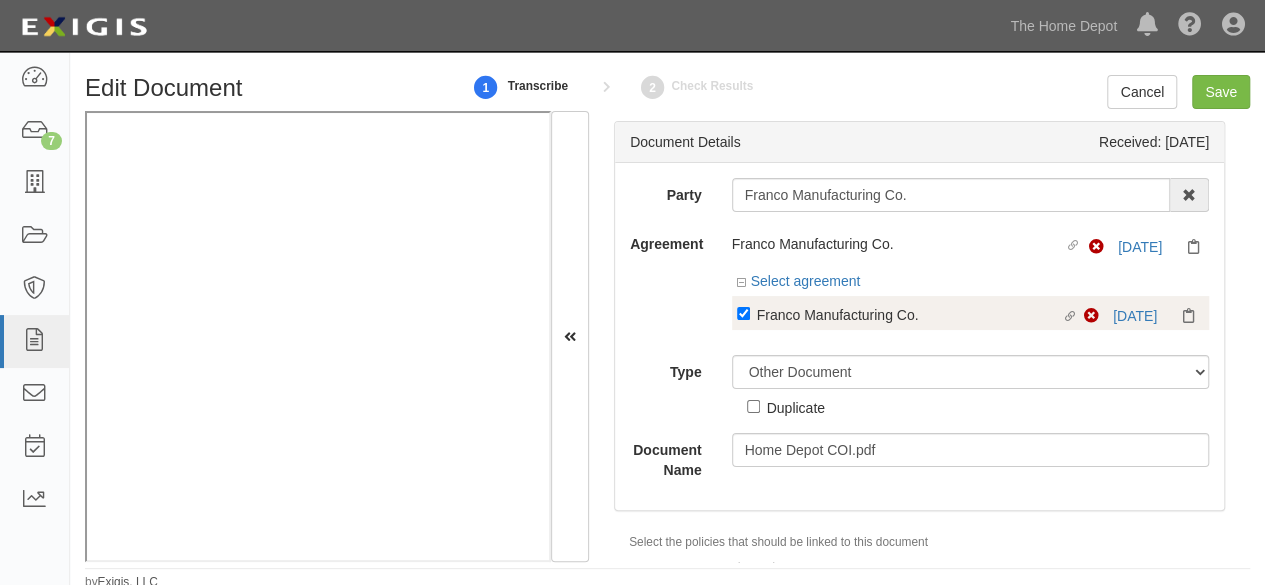 click on "Franco Manufacturing Co." at bounding box center [909, 314] 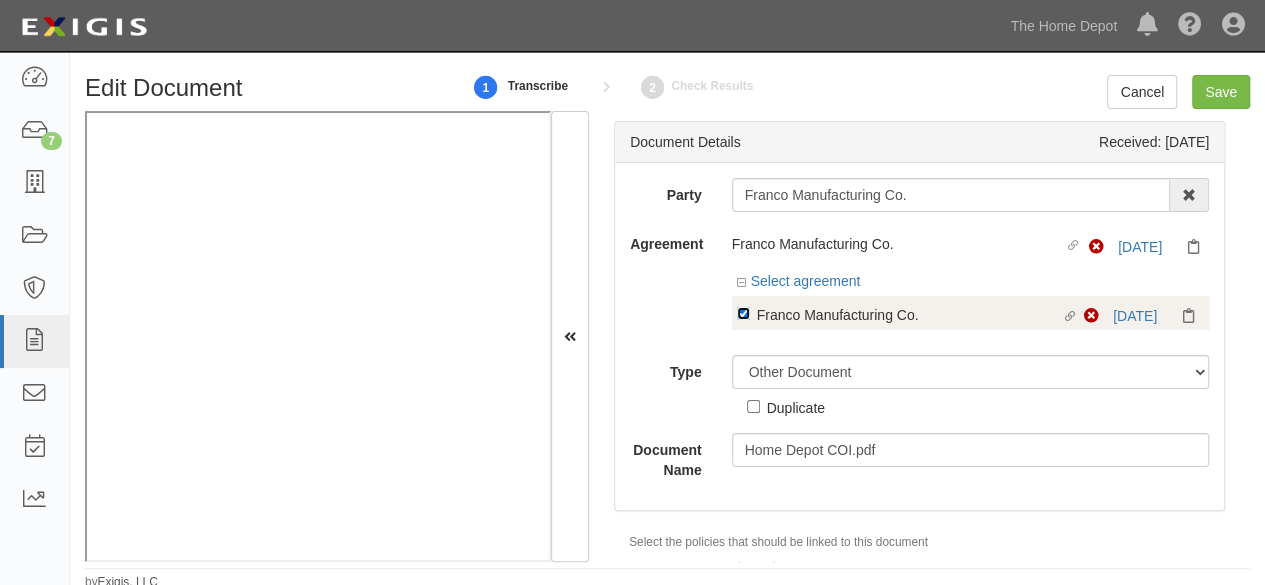 click on "Linked agreement
Franco Manufacturing Co.
Linked agreement" at bounding box center [743, 313] 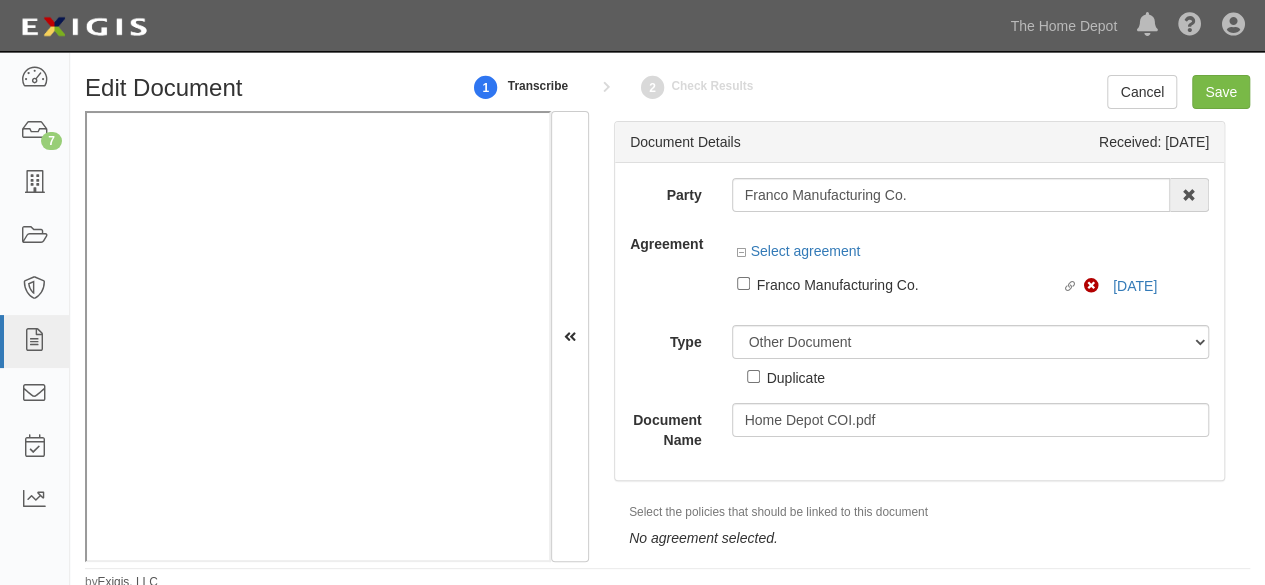 click on "Party
Franco Manufacturing Co.
1000576868 Ontario Inc.
10 STRAWBERRY STREET
115282 CANADA LTEE
11947907 Canada Inc. (MOD LIGHTING)
1200144519218
1234BUY.COM INC
1291 FURNITURES INC
16 GAUGE SINKS
1729897 ONTARIO INC. O/A
1791 Outdoor Lifestyle Group LLC
1837, LLC.
1888 MILLS LLC
1896424 ONTARIO INC
1JAY CAPITAL INC
1PERFECTCHOICE INC
1ST CHOICE FERTILIZER, I
2033784 ONTARIO INC.
21 ROCKS CORPORATION DBA
2614072 ONTARIO INC. (O/
2964-3277 QUEBEC INC
2B Poultry, LLC
2FUNGUYS
34 DECOR LLC
360 ELECTRICAL LLC
3B INTERNATIONAL LLC
3B TECH, INC.
3DROSE LLC
3I PRODUCTS, INC.
3M
3M
3M COMPANY
3Wood Wholesale, LLC
4077814 DELAWARE INC
4D CONCEPTS, INC
4dock LLC." at bounding box center (919, 314) 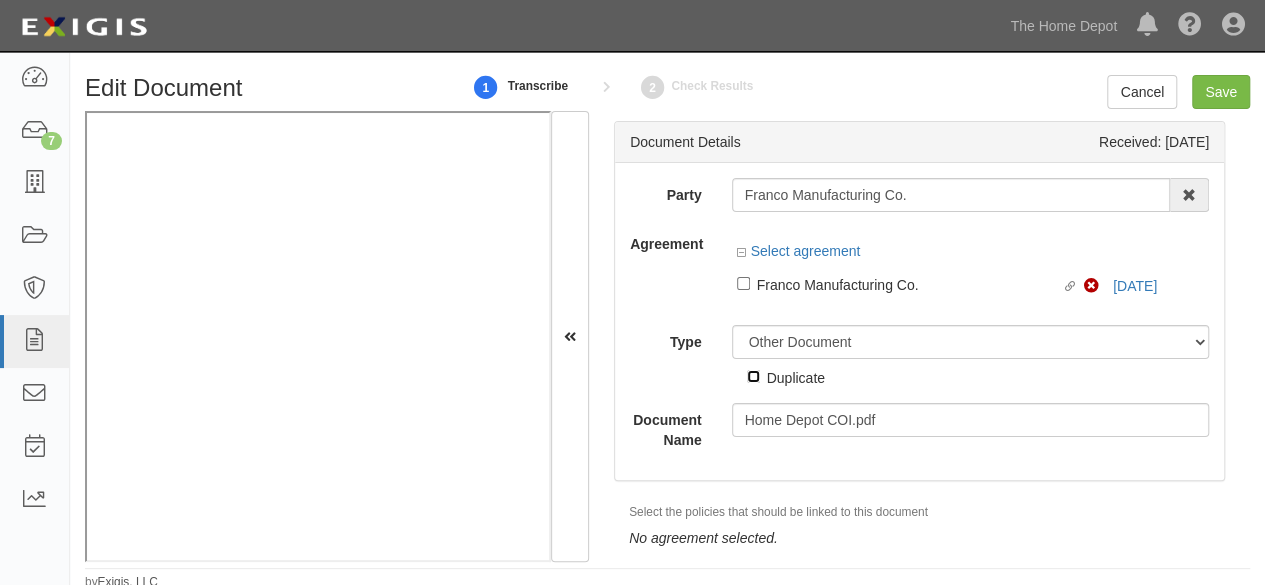 click on "Duplicate" at bounding box center [753, 376] 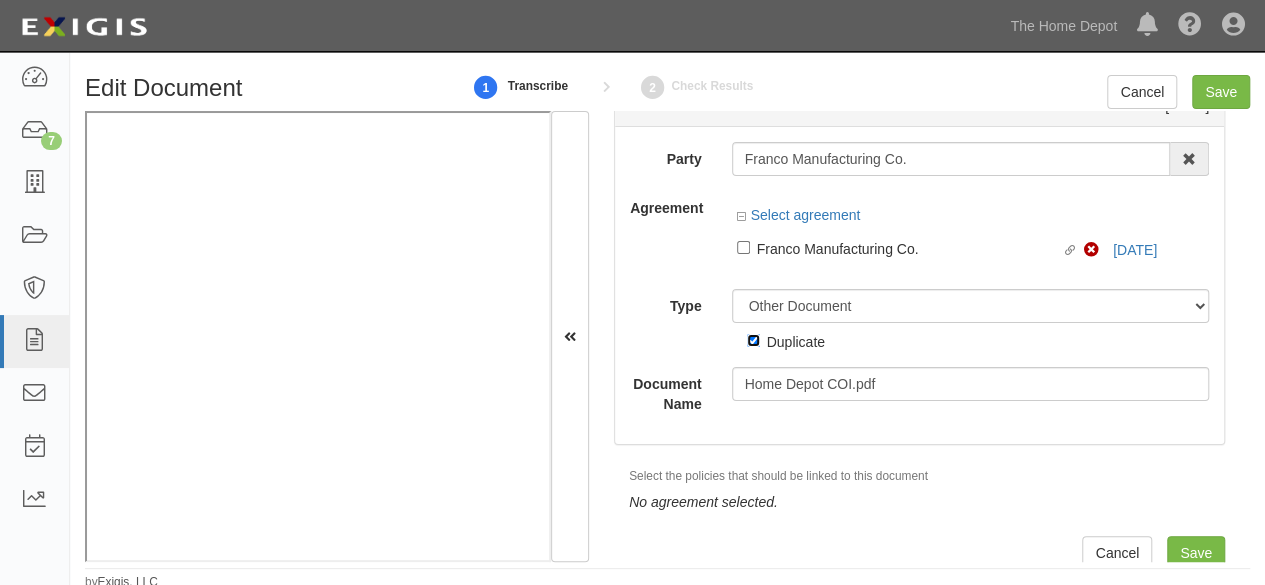 scroll, scrollTop: 52, scrollLeft: 0, axis: vertical 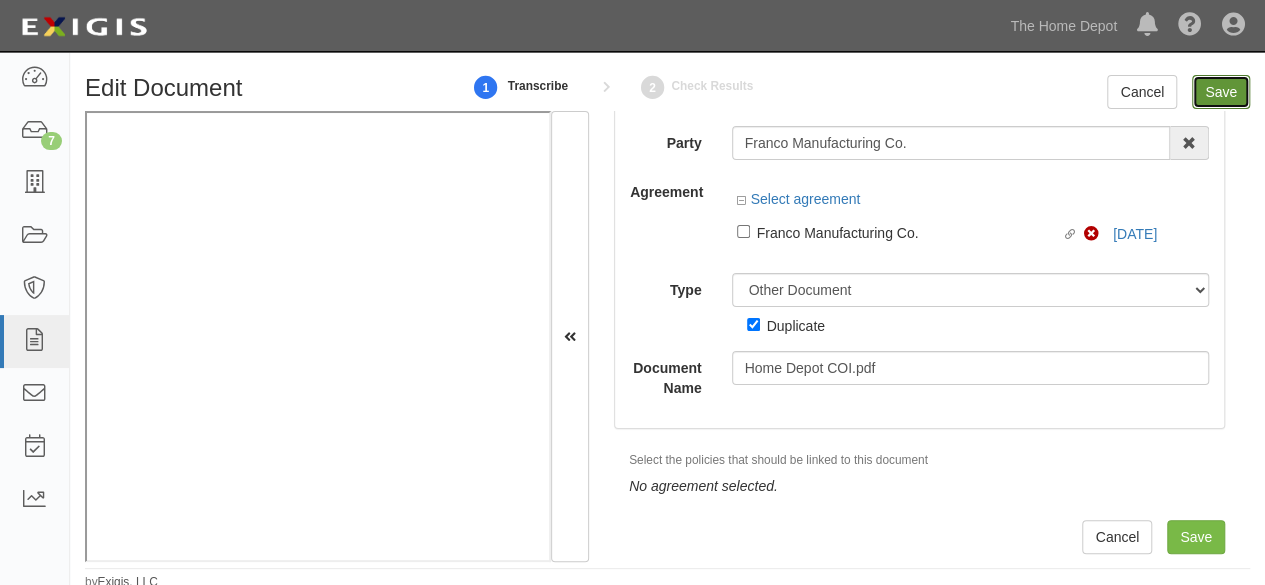 drag, startPoint x: 1208, startPoint y: 92, endPoint x: 1045, endPoint y: 9, distance: 182.91528 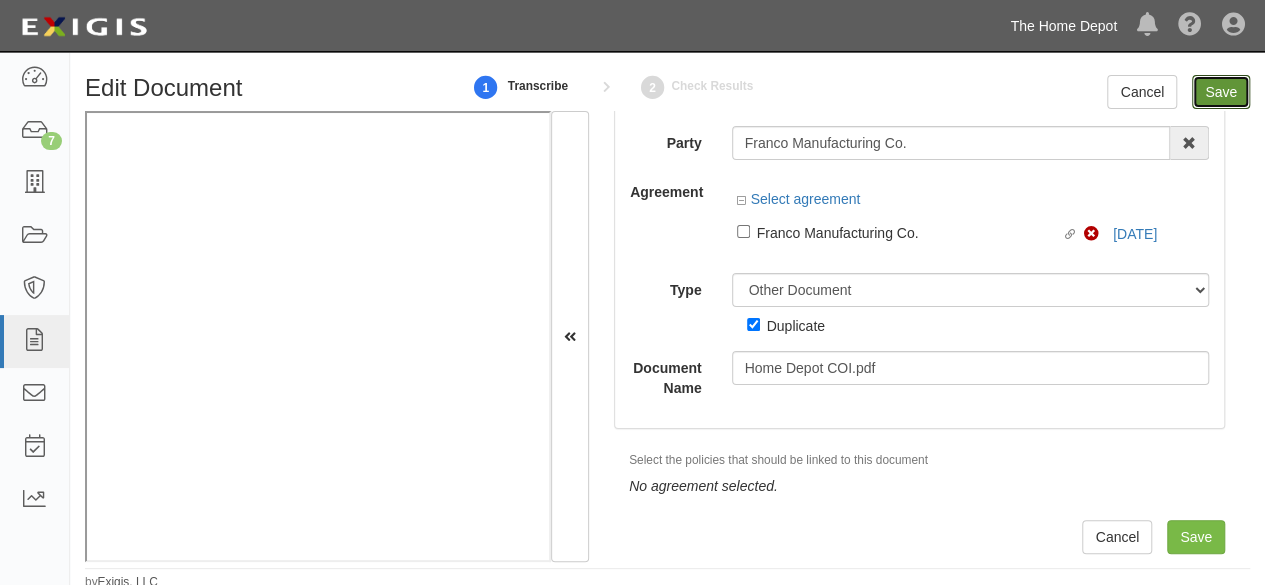 click on "Save" at bounding box center (1221, 92) 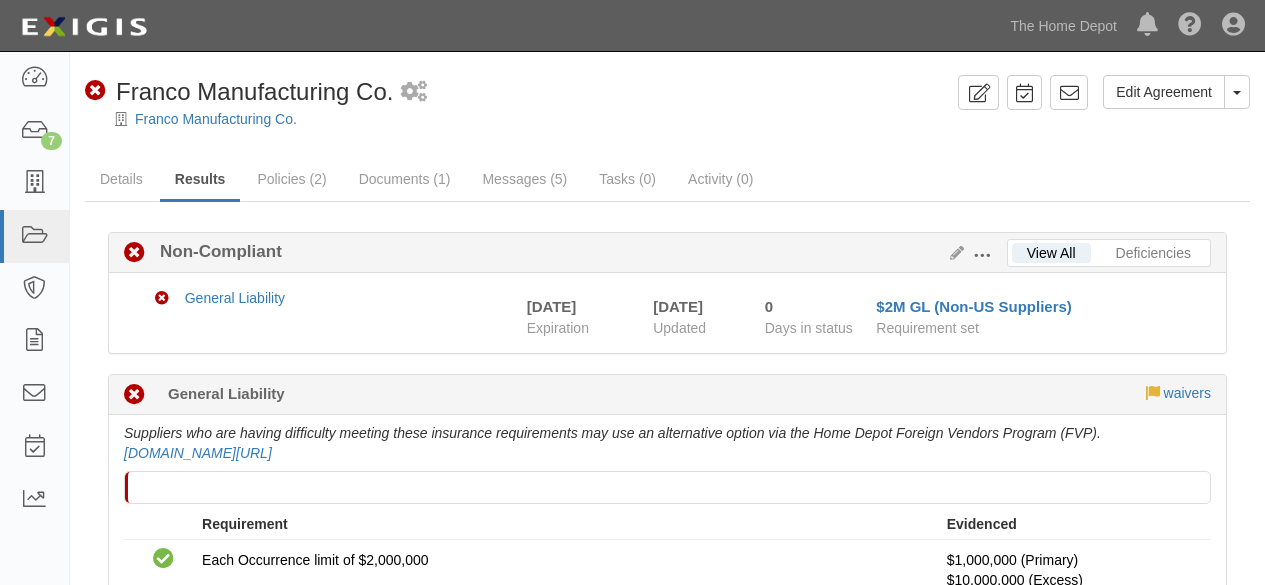 scroll, scrollTop: 0, scrollLeft: 0, axis: both 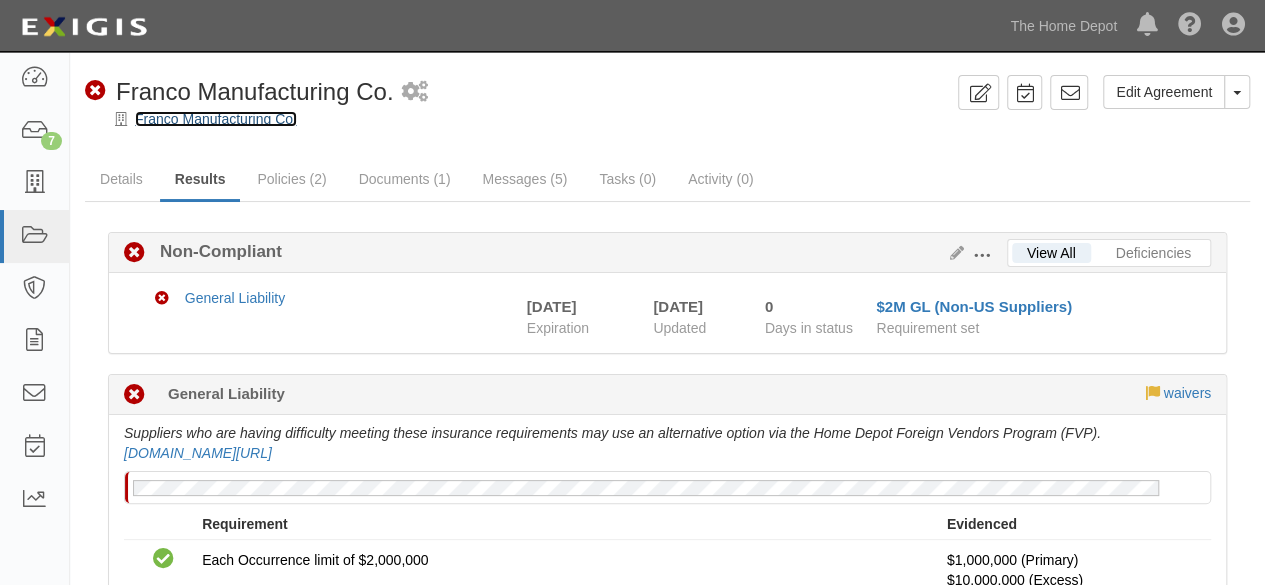 click on "Franco Manufacturing Co." at bounding box center [216, 119] 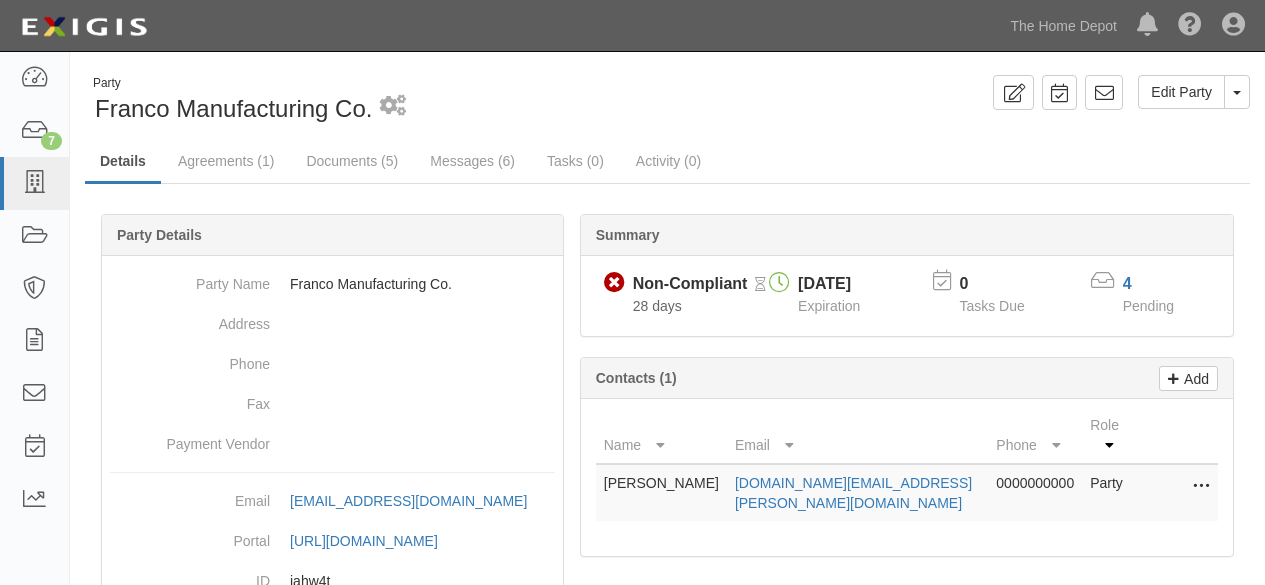 scroll, scrollTop: 0, scrollLeft: 0, axis: both 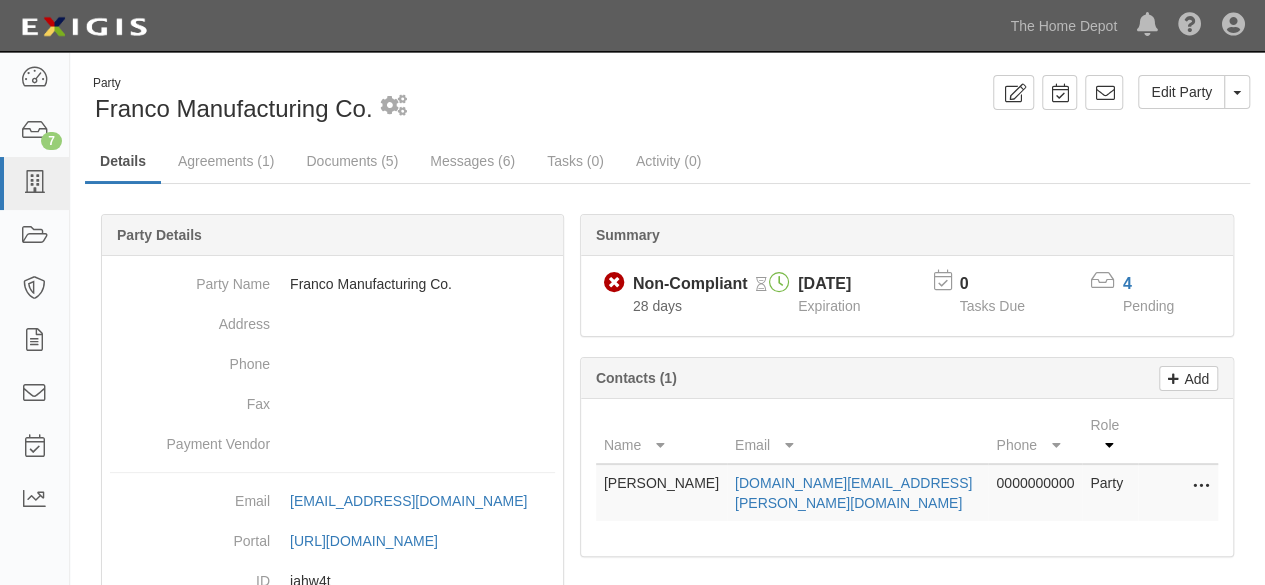 click on "Documents (5)" at bounding box center (352, 161) 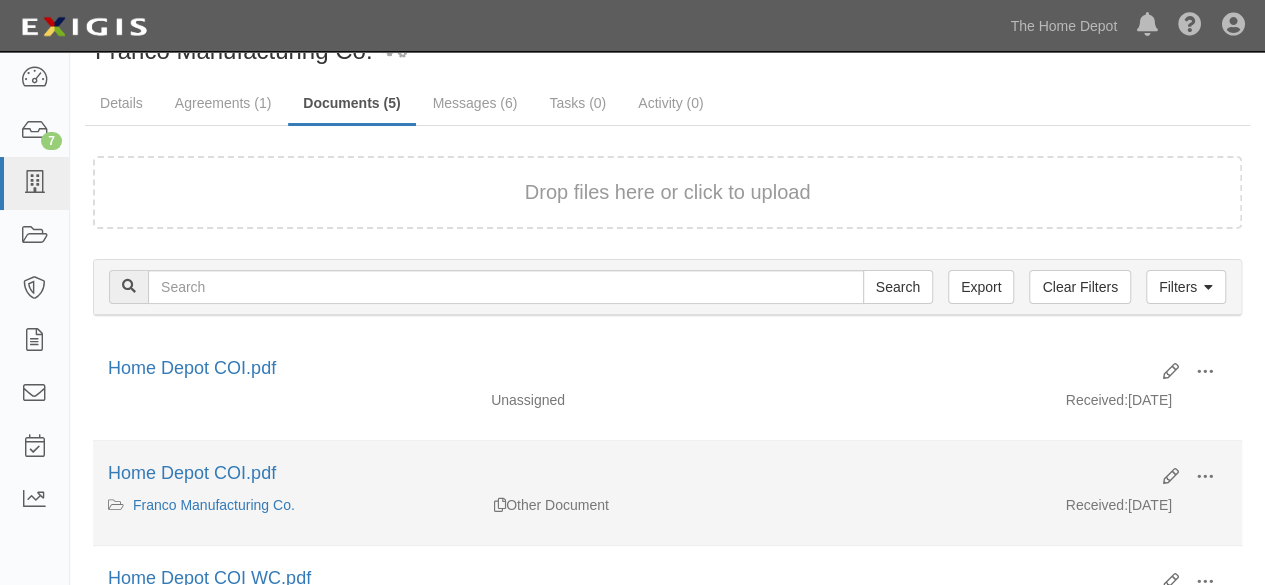 scroll, scrollTop: 100, scrollLeft: 0, axis: vertical 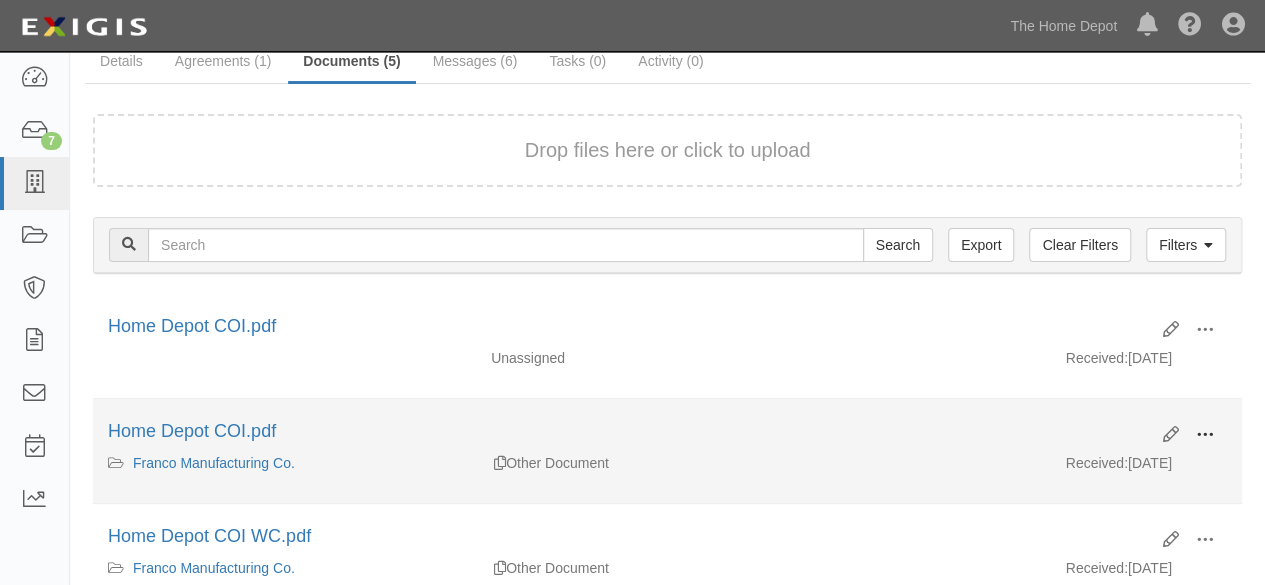 drag, startPoint x: 1210, startPoint y: 427, endPoint x: 1151, endPoint y: 448, distance: 62.625874 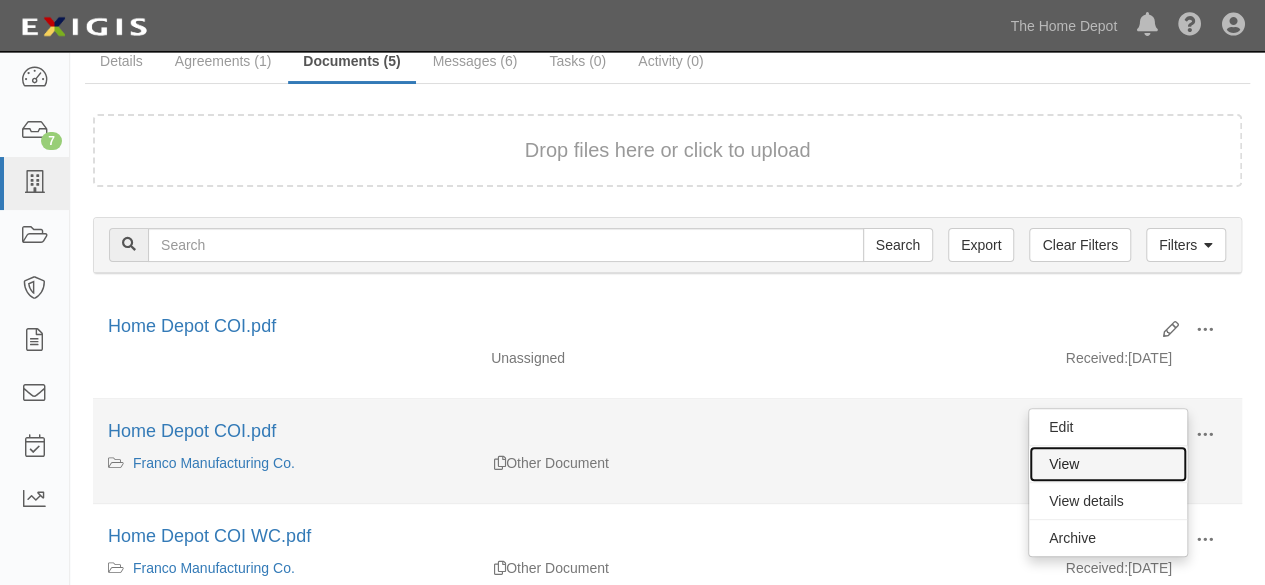 click on "View" at bounding box center [1108, 464] 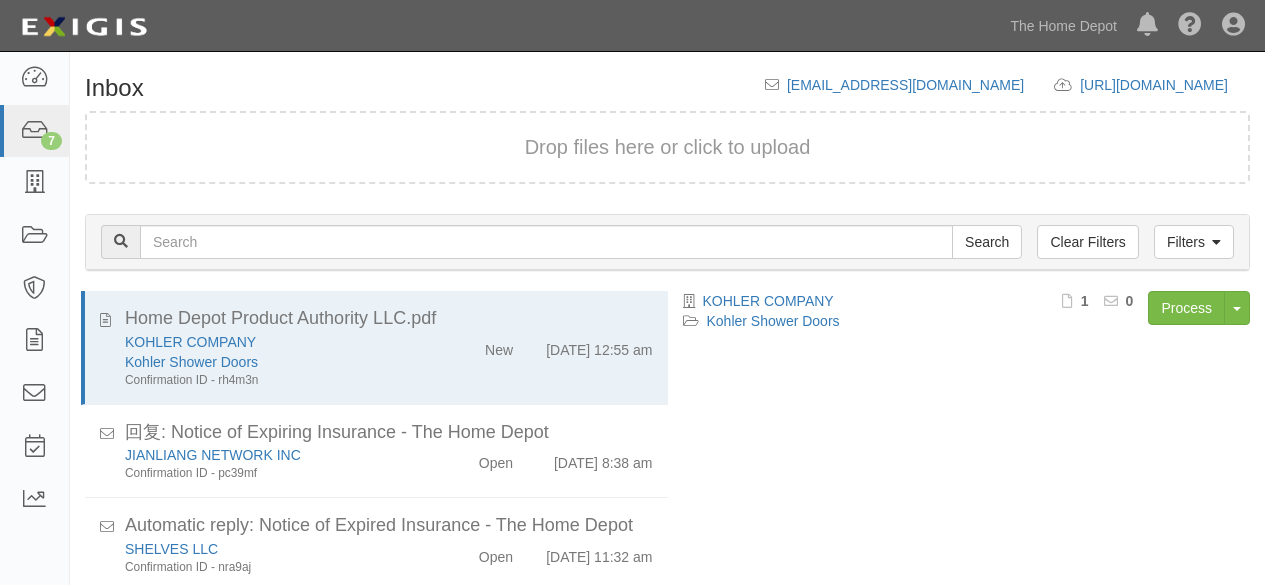 scroll, scrollTop: 0, scrollLeft: 0, axis: both 